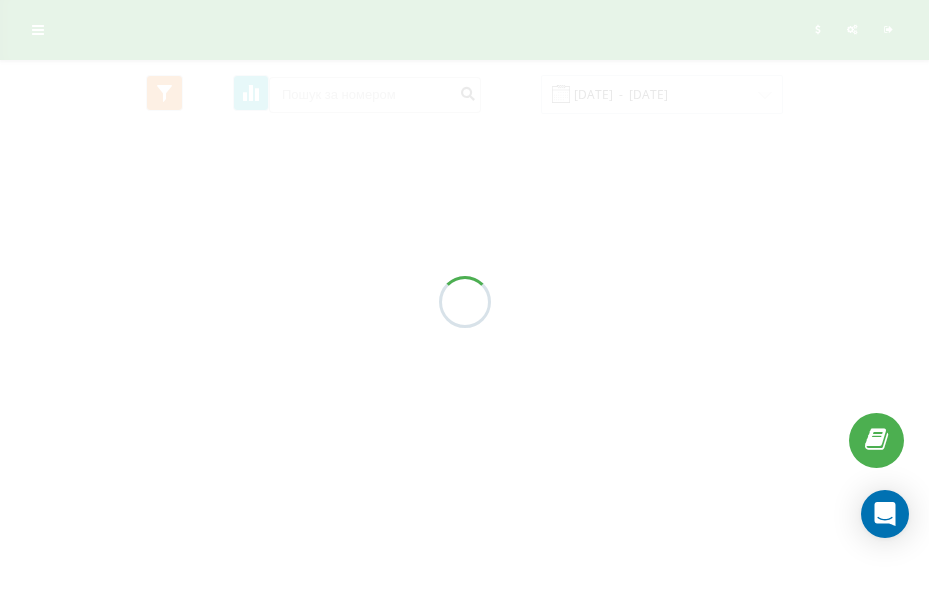 scroll, scrollTop: 0, scrollLeft: 0, axis: both 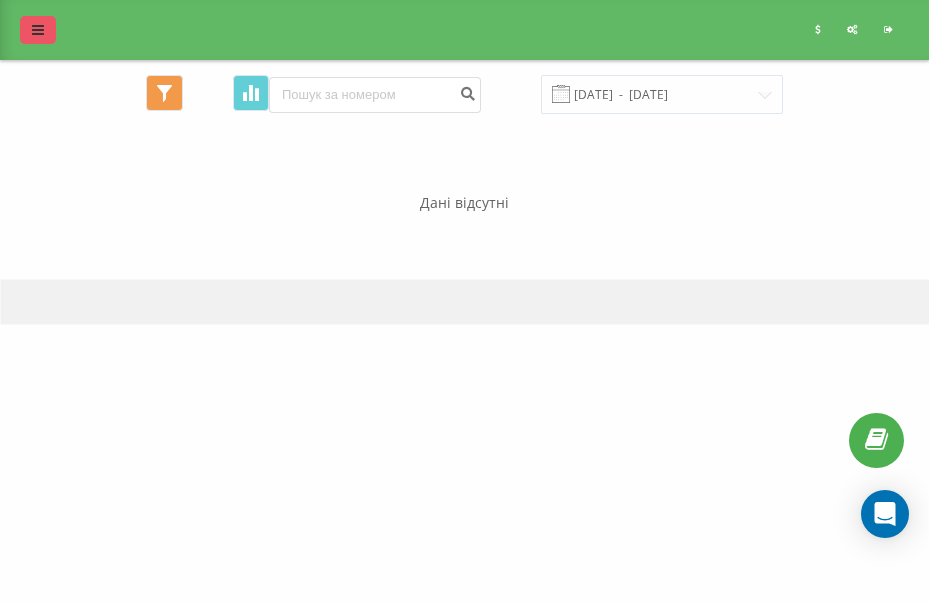 click at bounding box center (38, 30) 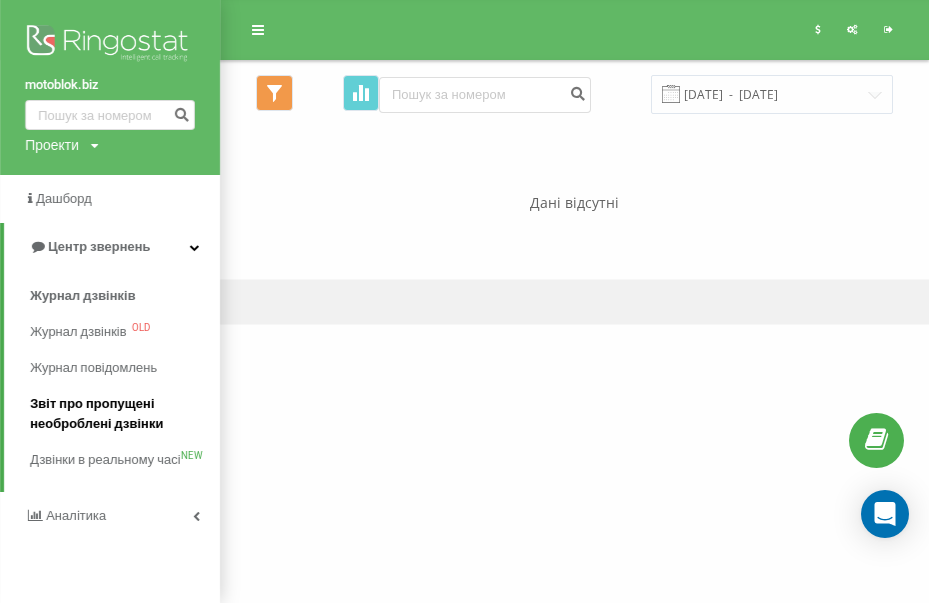 click on "Звіт про пропущені необроблені дзвінки" at bounding box center [120, 414] 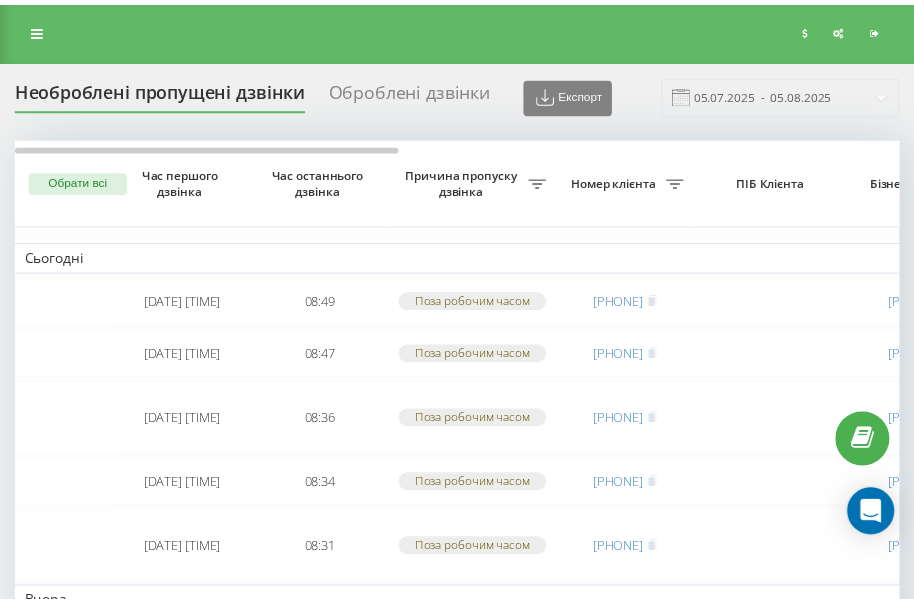 scroll, scrollTop: 0, scrollLeft: 0, axis: both 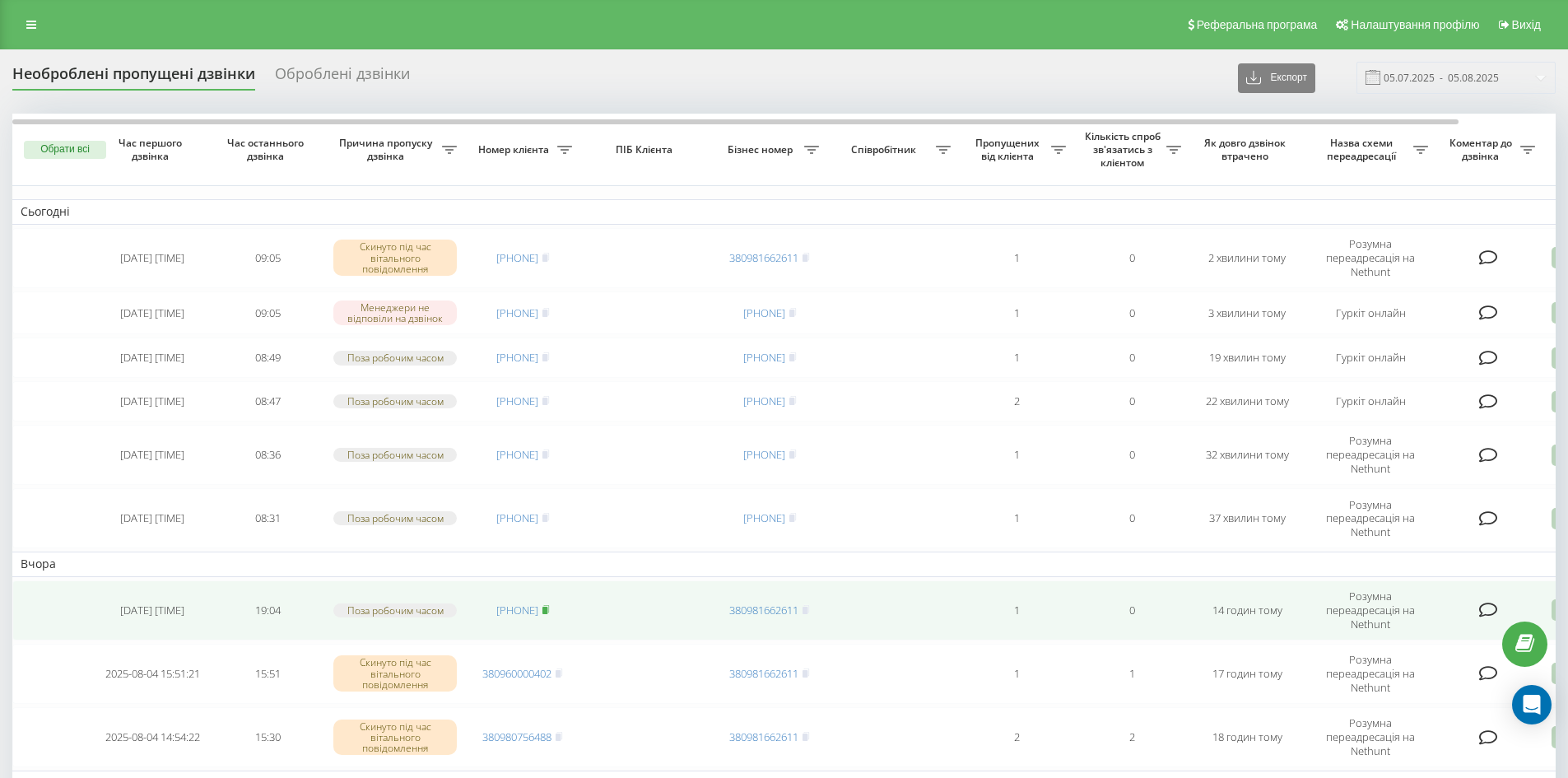 click 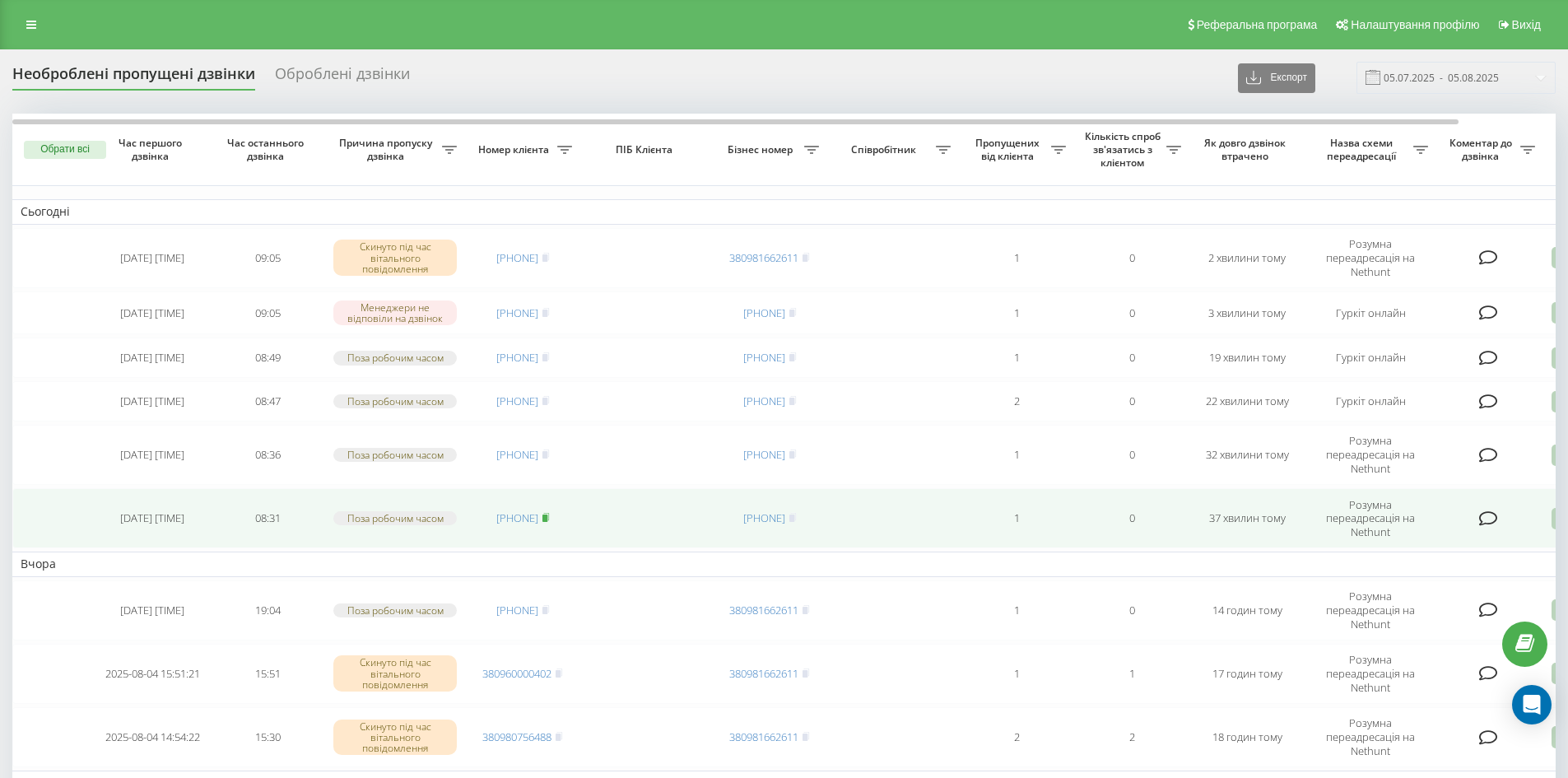 click 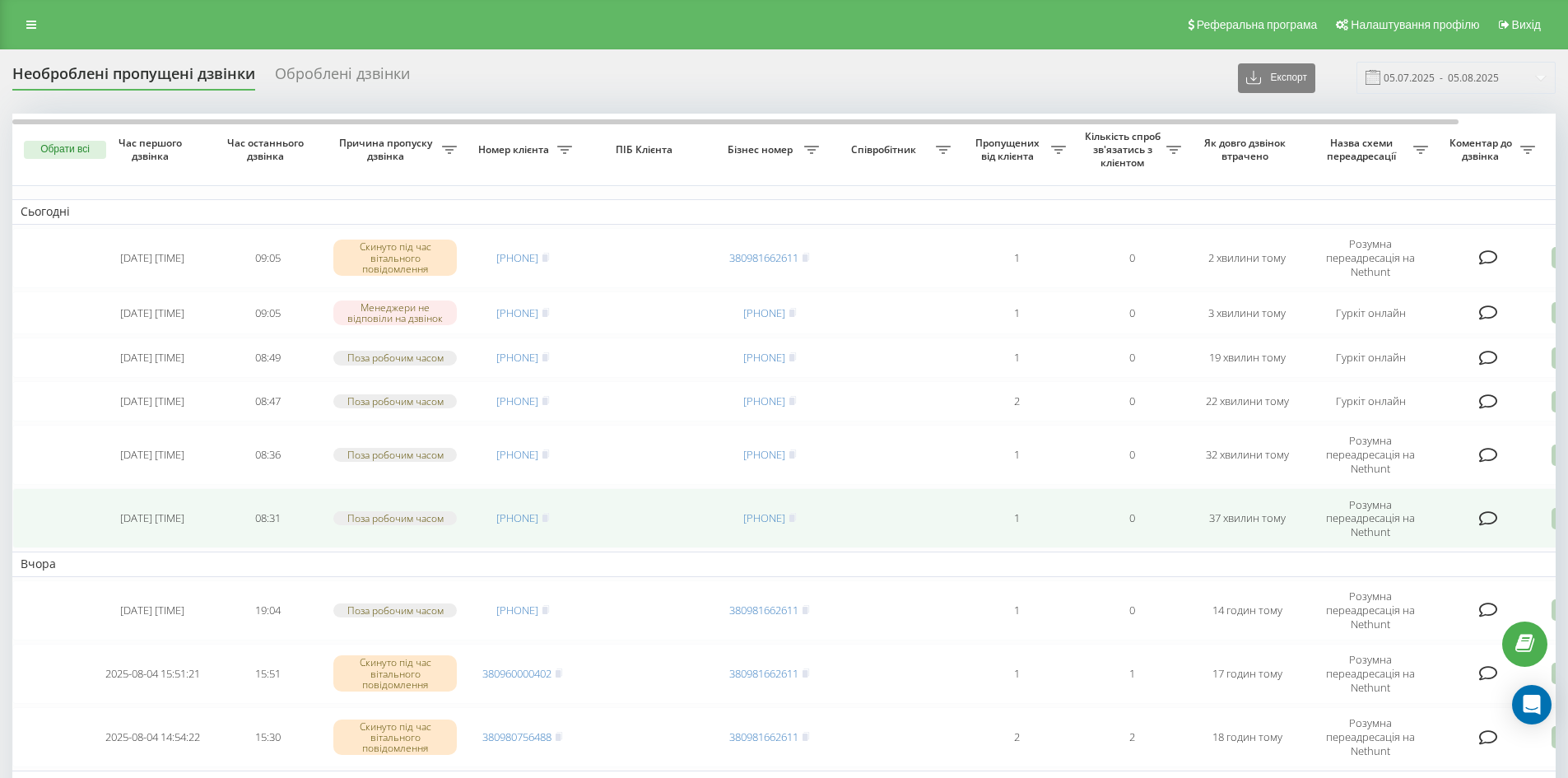 drag, startPoint x: 565, startPoint y: 529, endPoint x: 556, endPoint y: 533, distance: 10 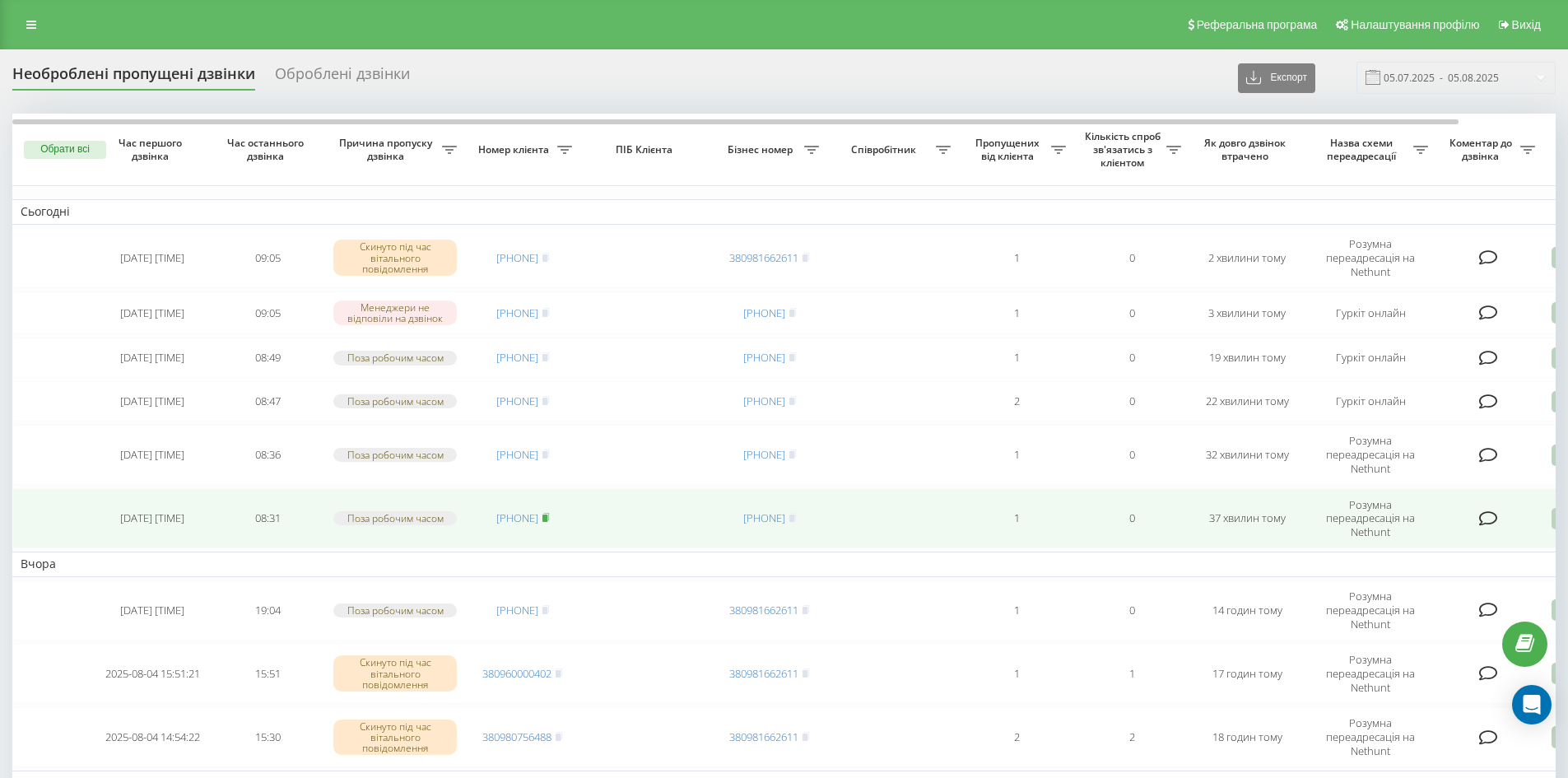 click 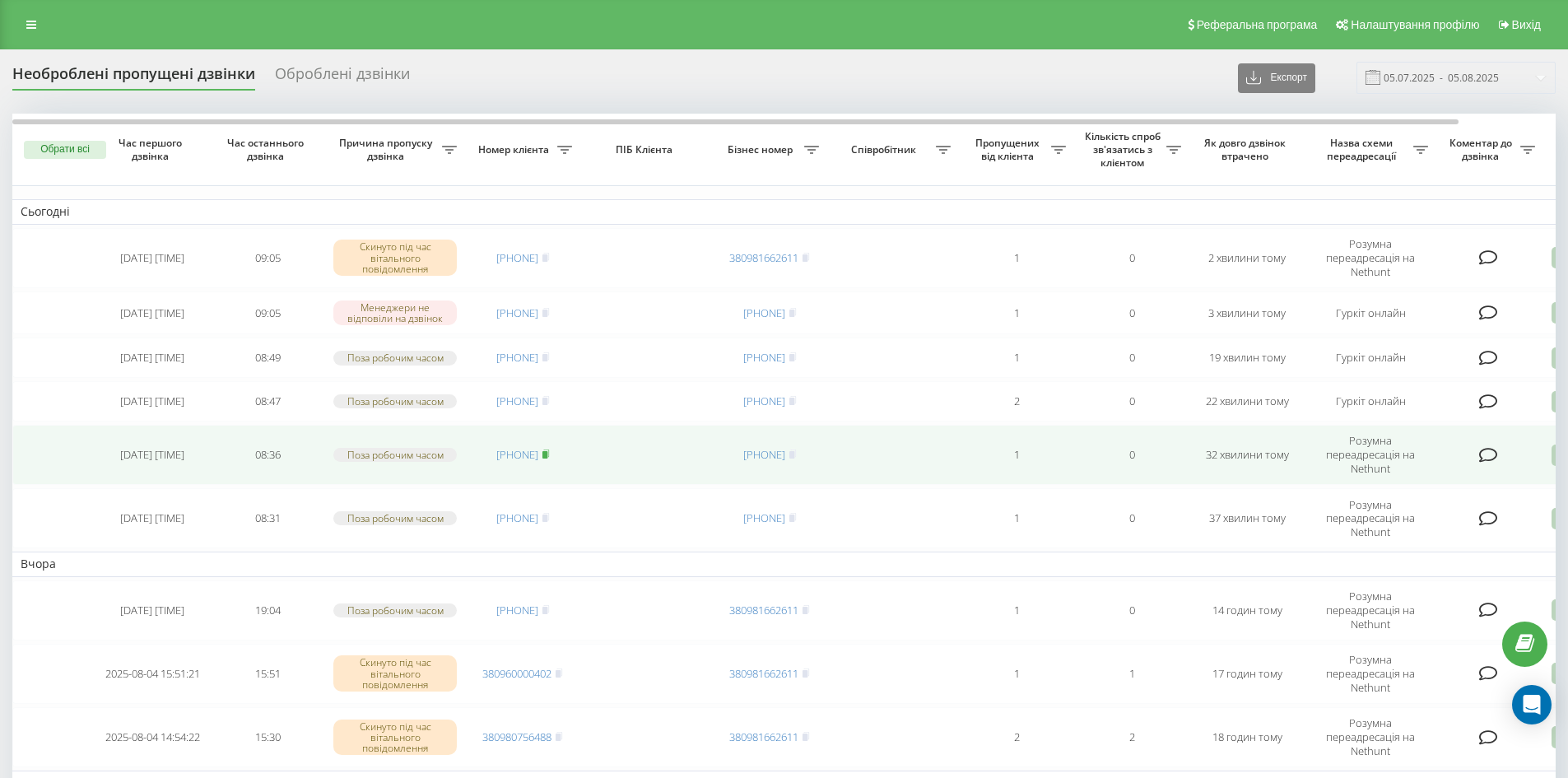 click 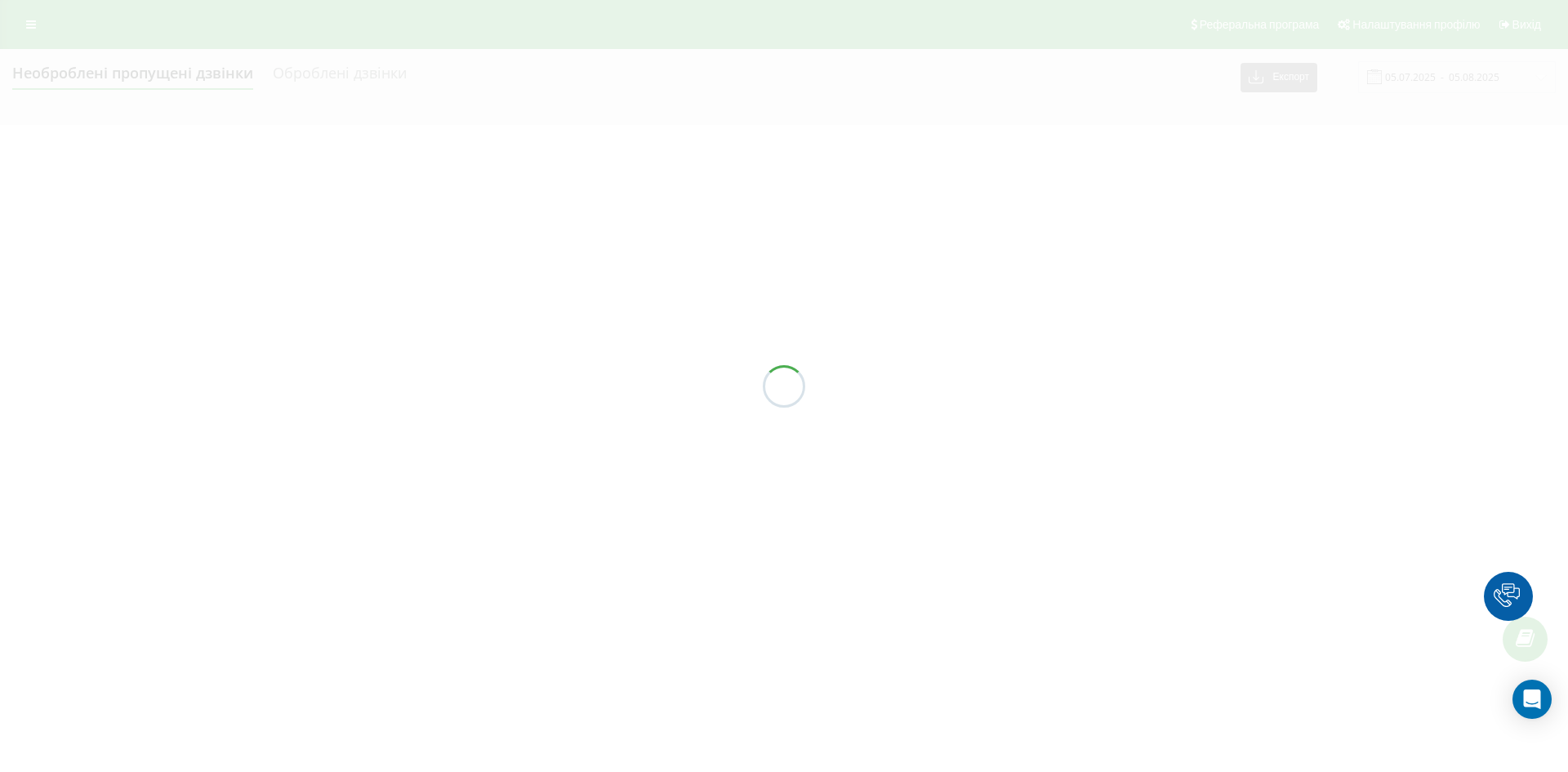 scroll, scrollTop: 0, scrollLeft: 0, axis: both 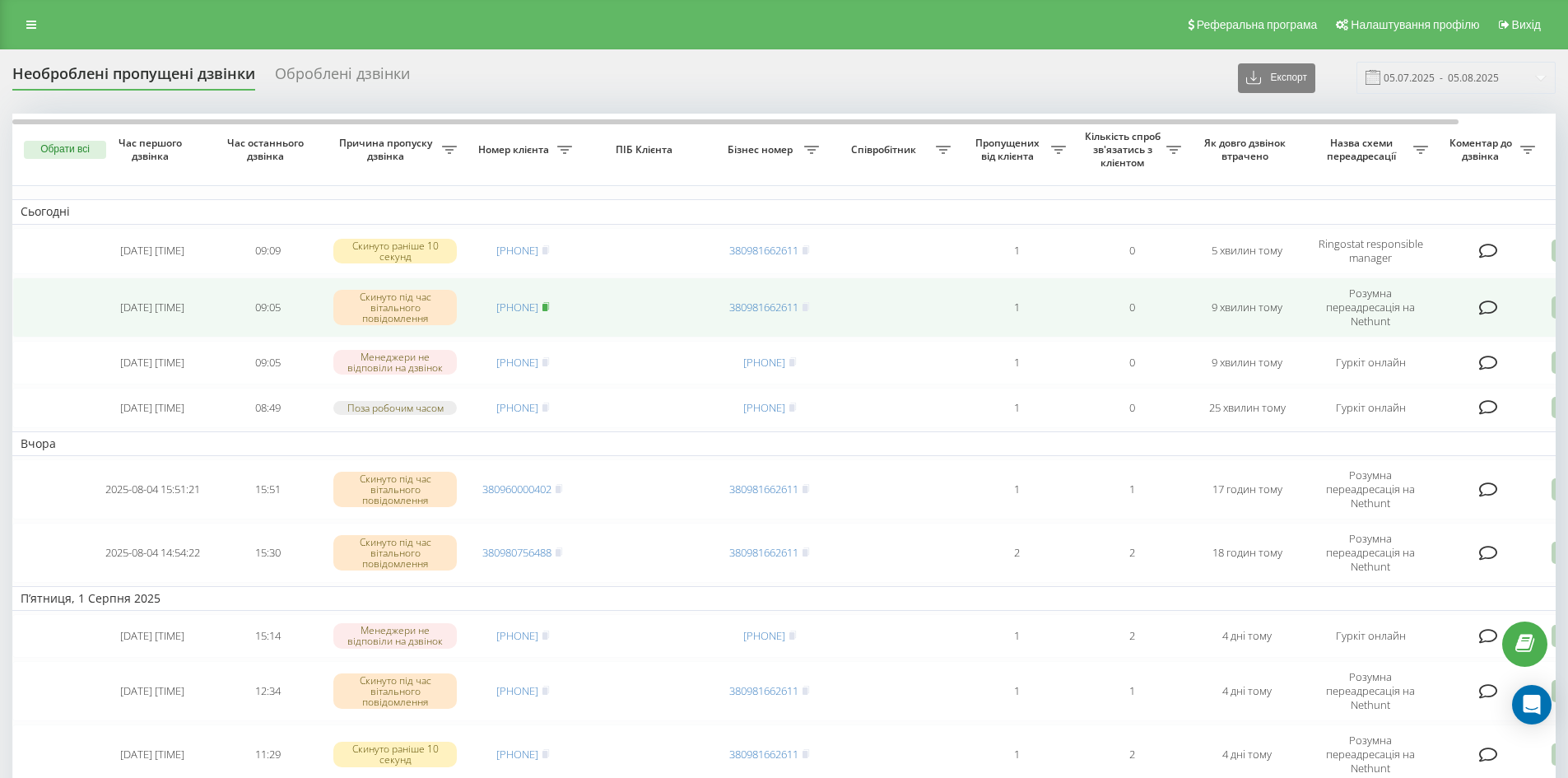 click 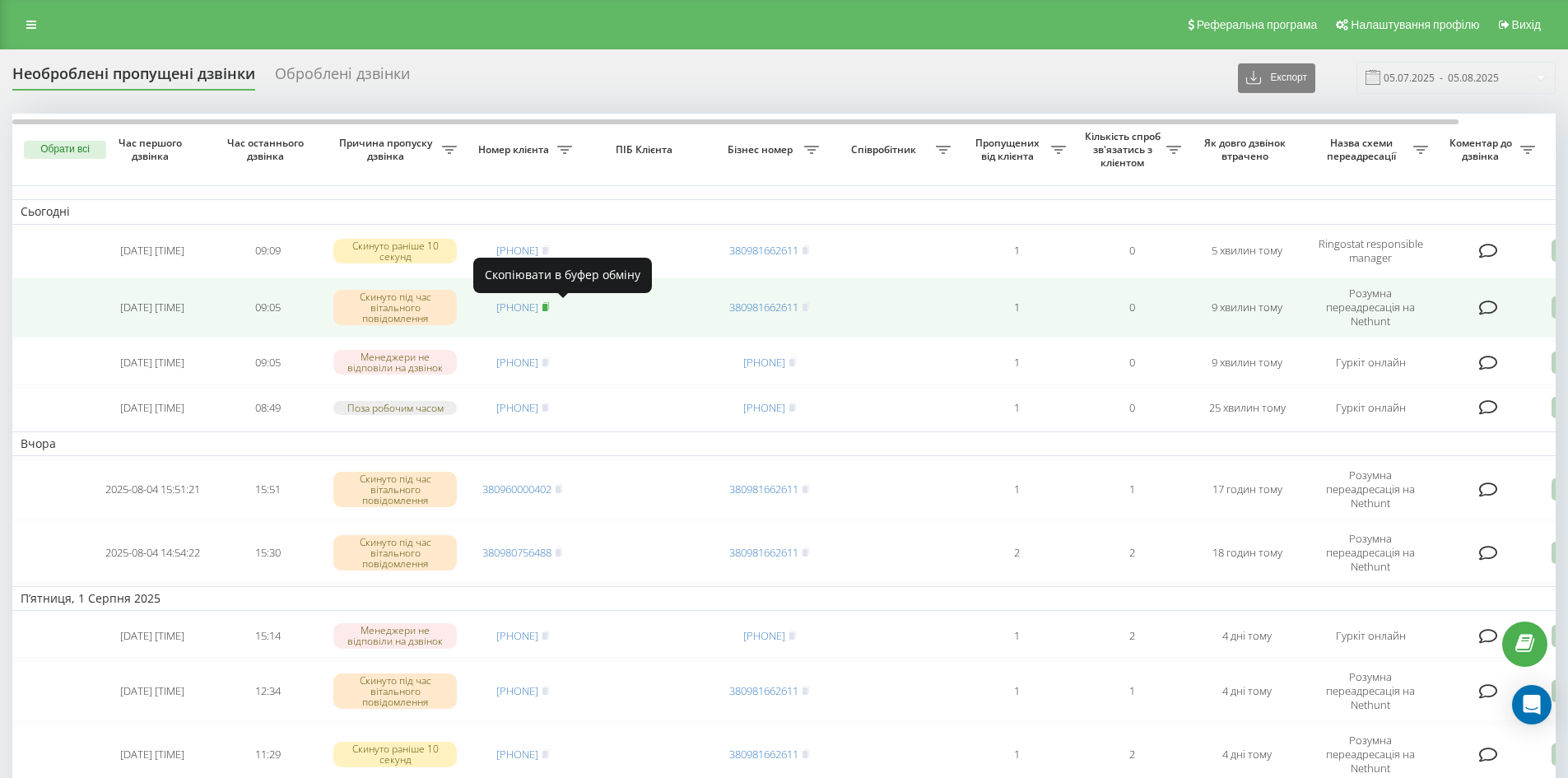 click 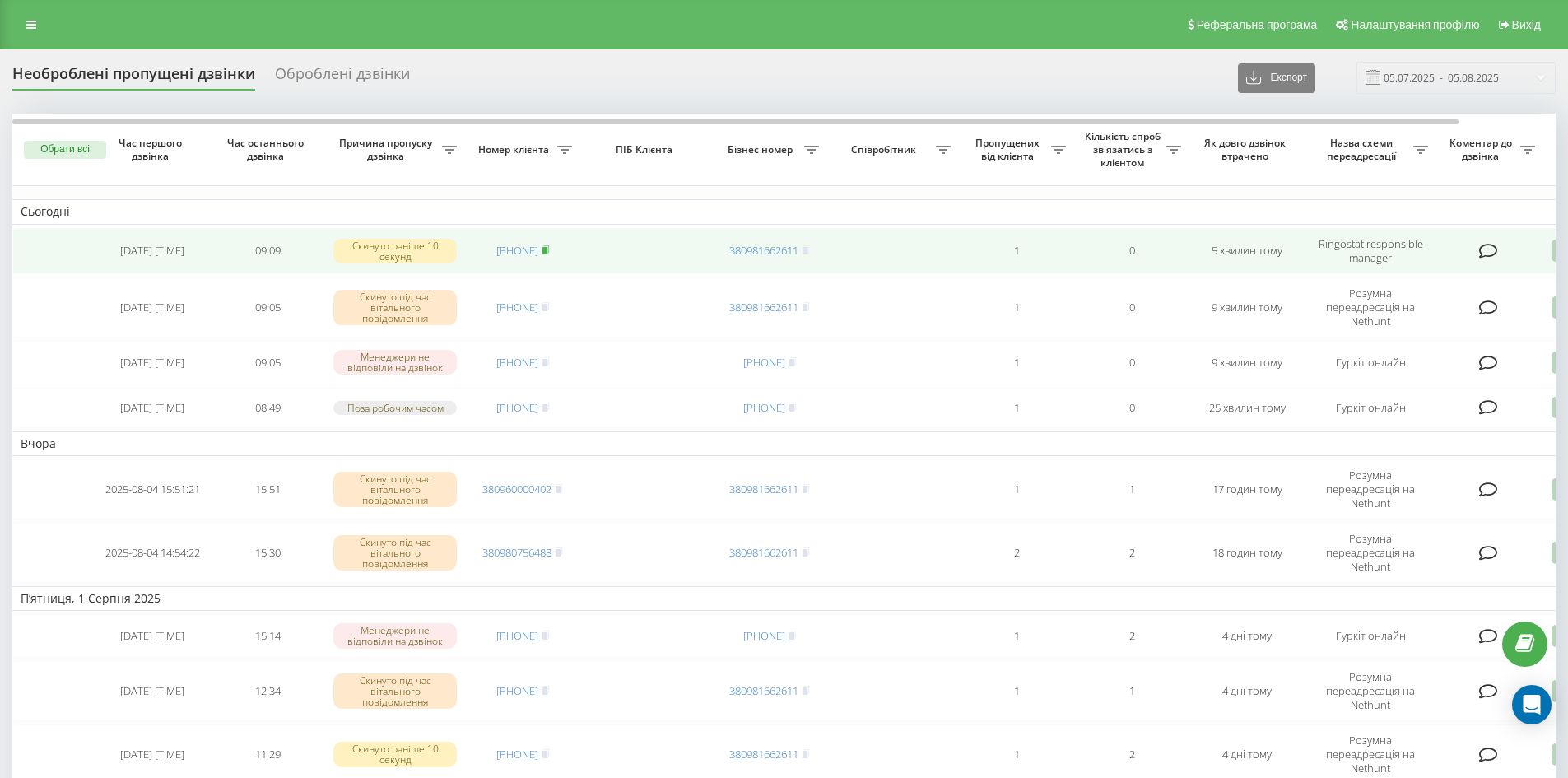 click 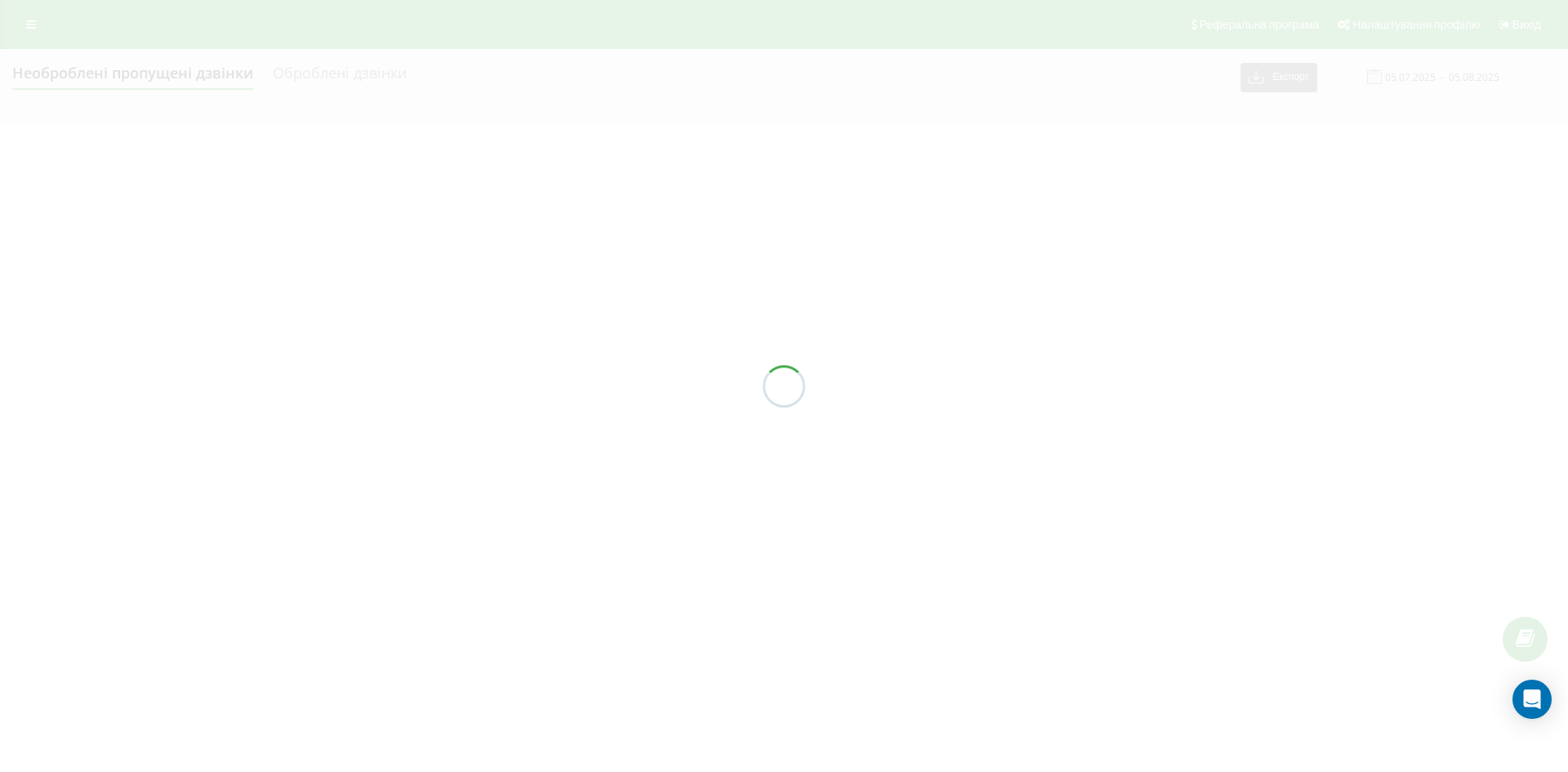 scroll, scrollTop: 0, scrollLeft: 0, axis: both 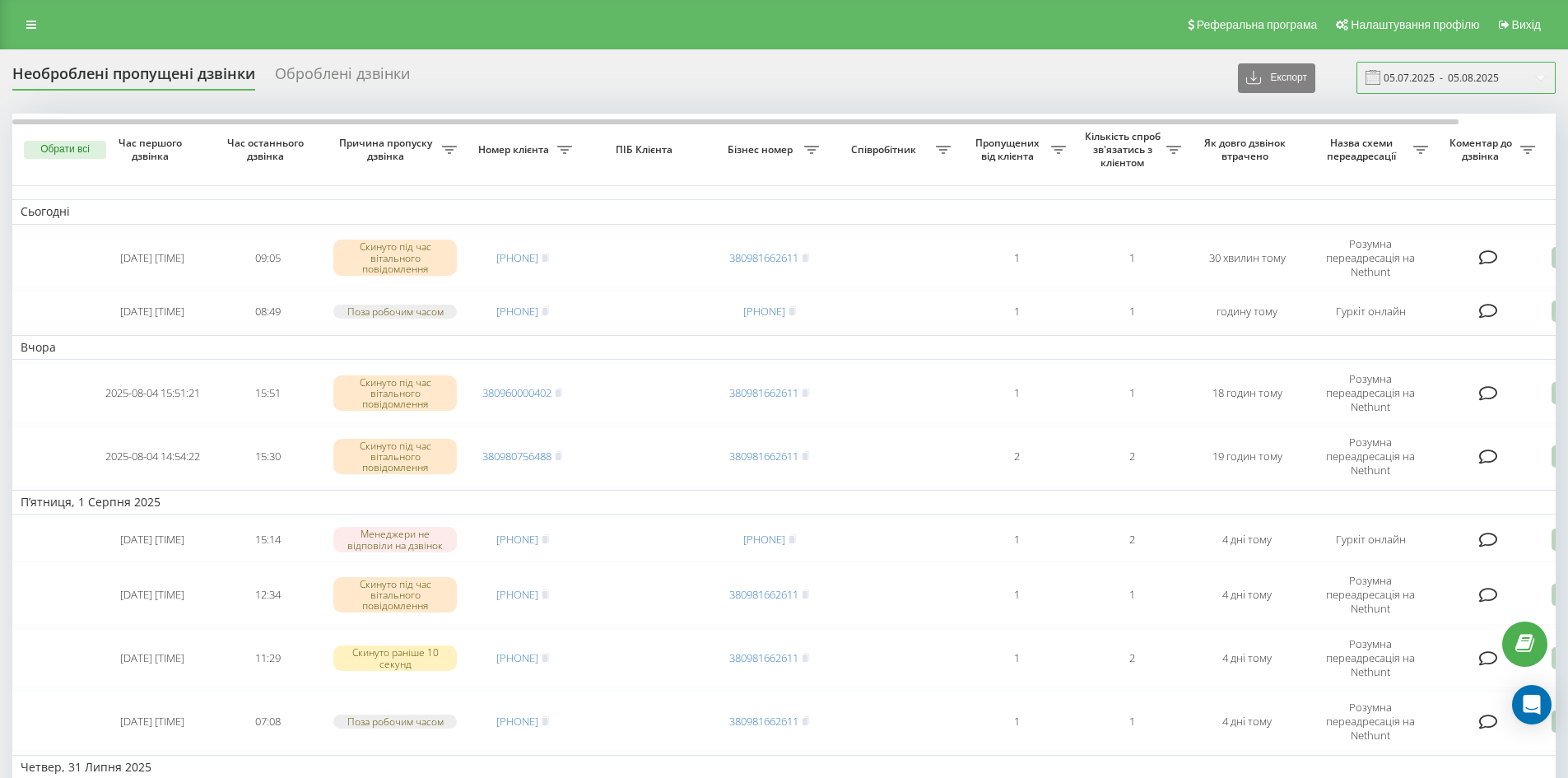 click on "05.07.2025  -  05.08.2025" at bounding box center (1456, 77) 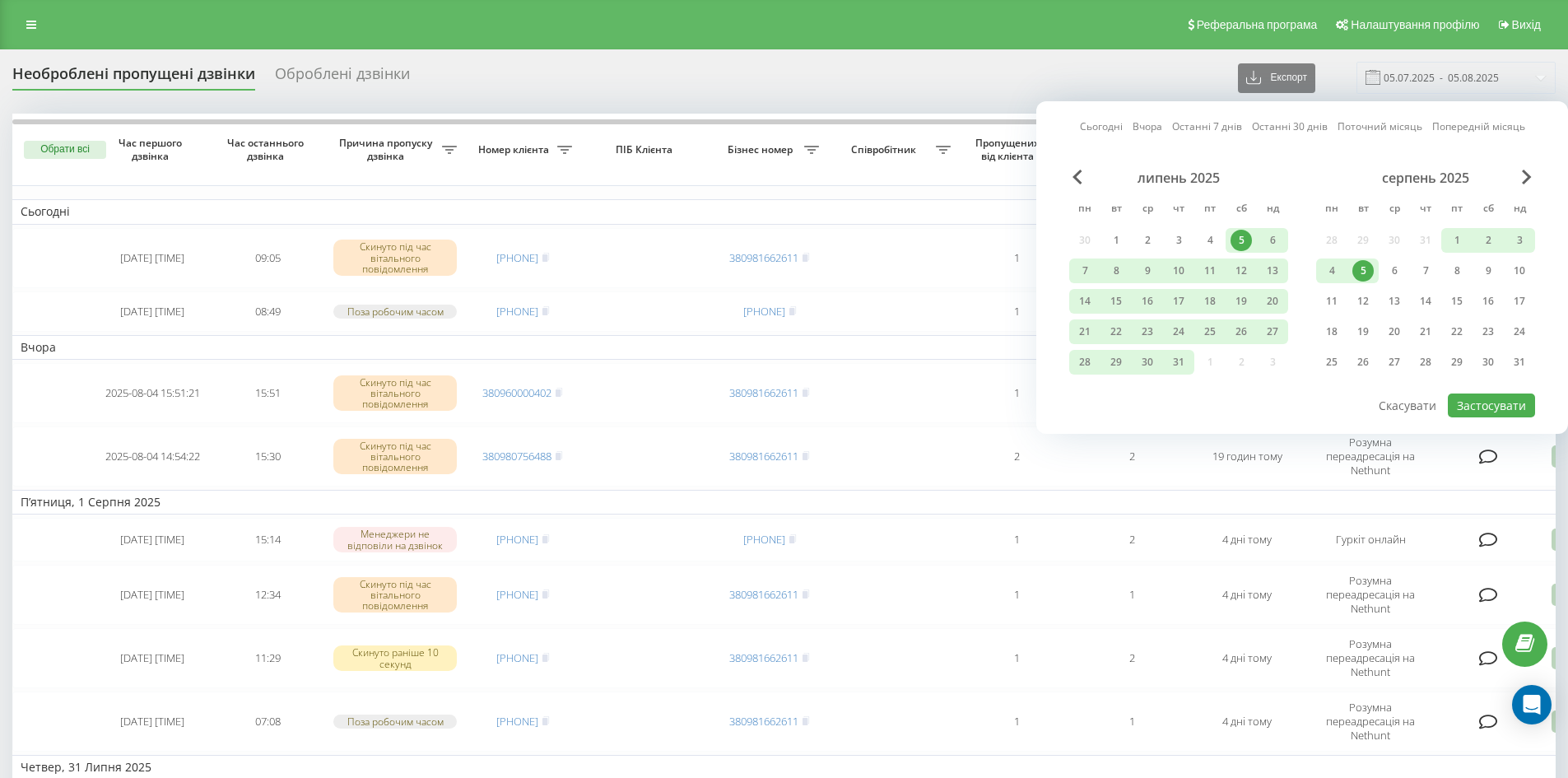 drag, startPoint x: 1368, startPoint y: 271, endPoint x: 1491, endPoint y: 402, distance: 179.69418 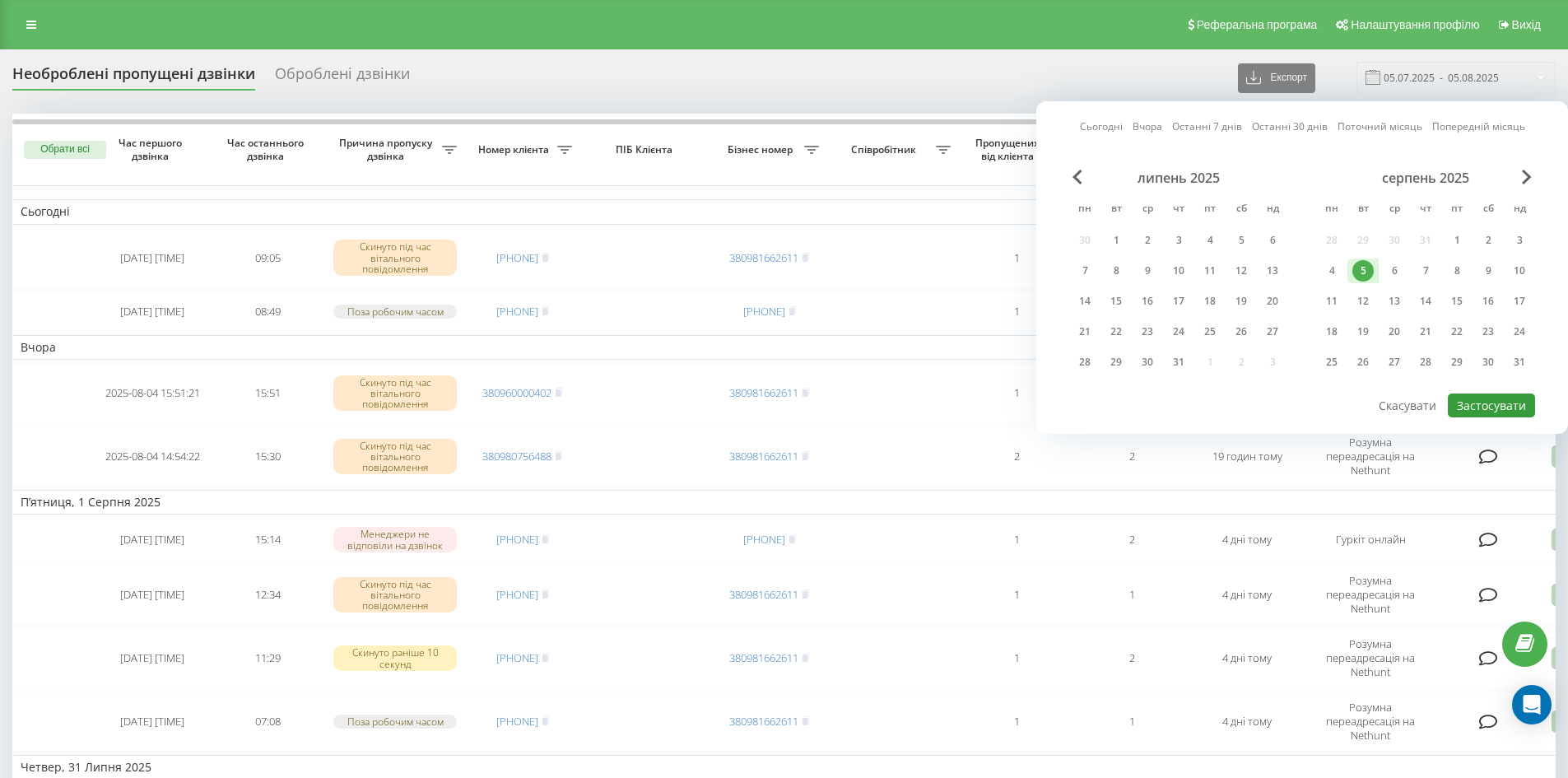 click on "Застосувати" at bounding box center [1491, 405] 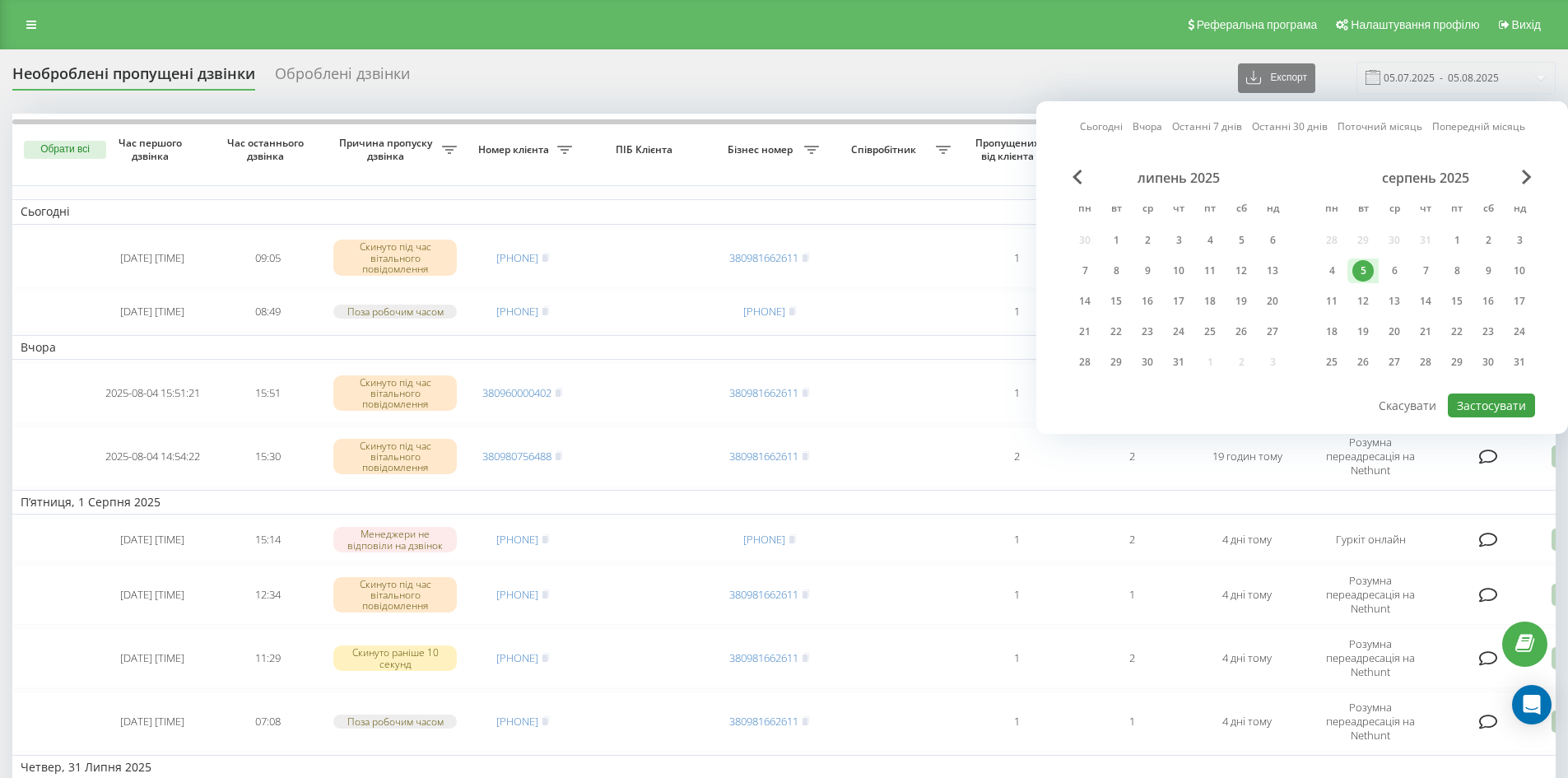 type on "05.08.2025  -  05.08.2025" 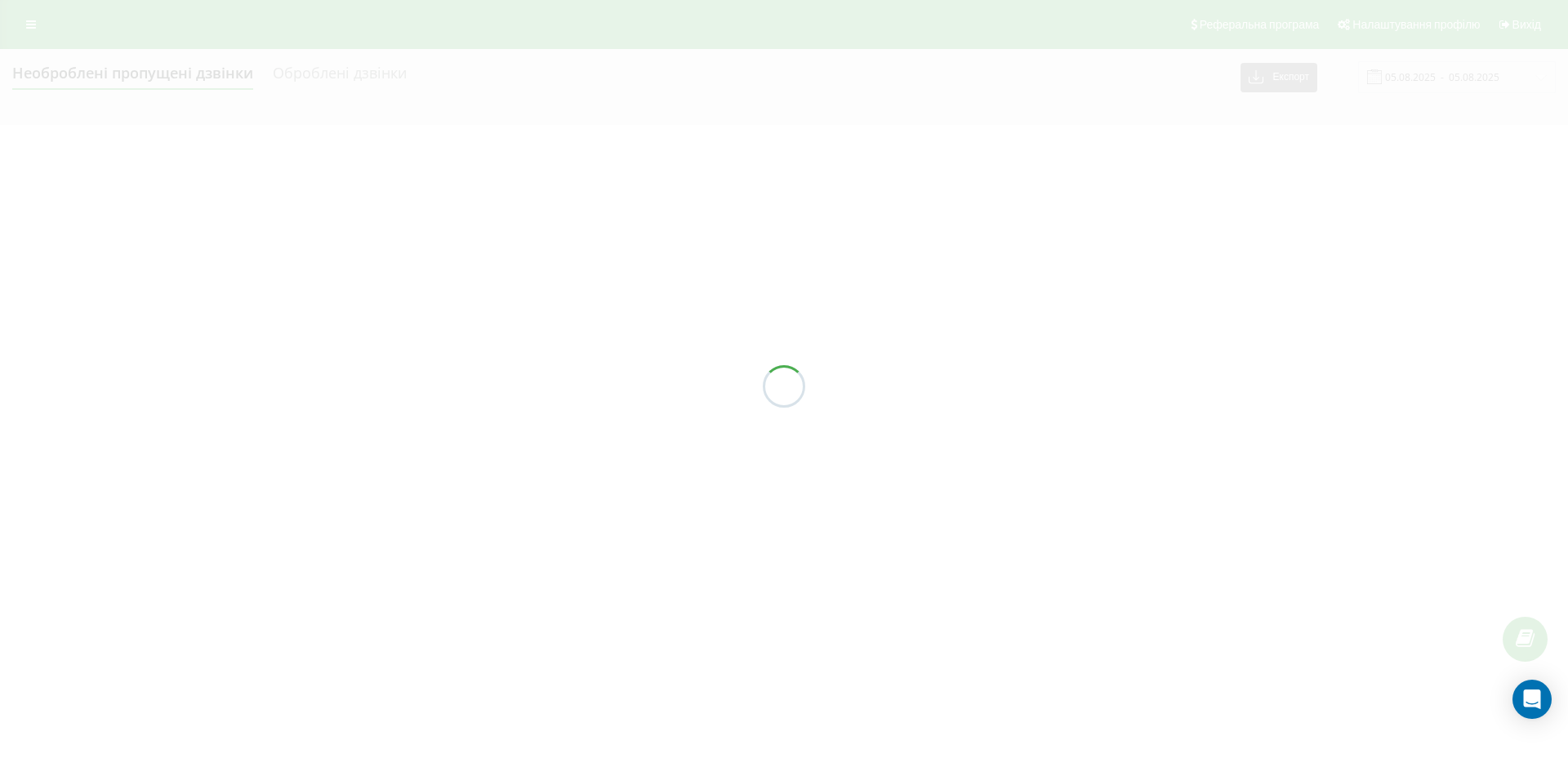 scroll, scrollTop: 0, scrollLeft: 0, axis: both 